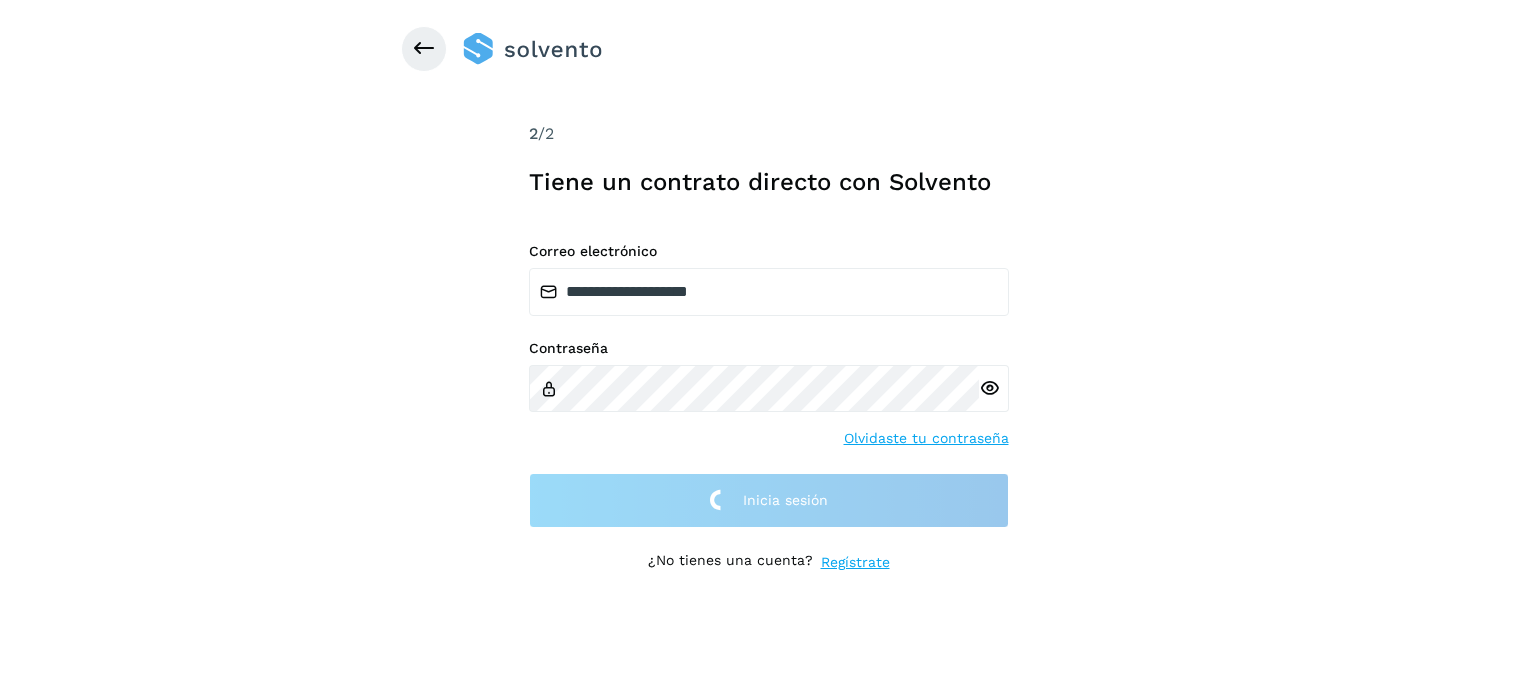 scroll, scrollTop: 0, scrollLeft: 0, axis: both 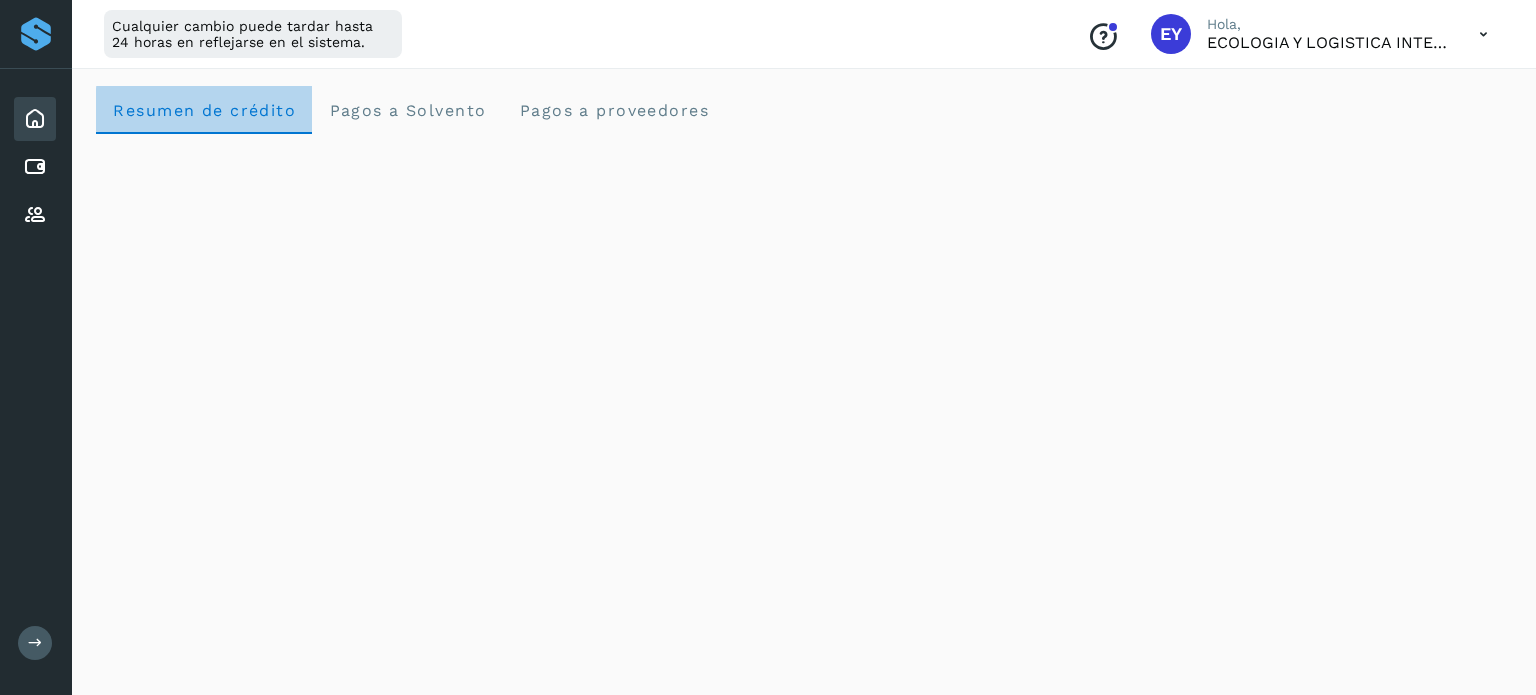 click on "Resumen de crédito" 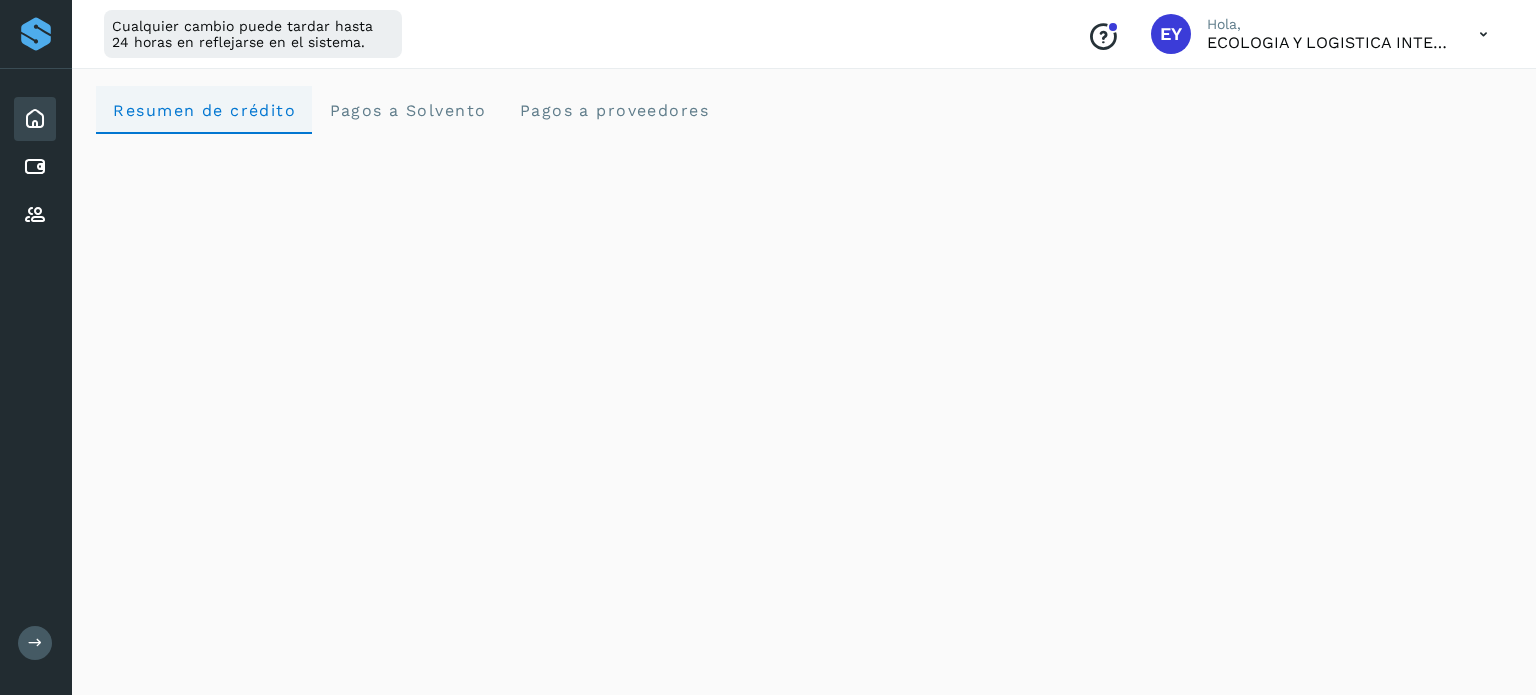 click on "Resumen de crédito" 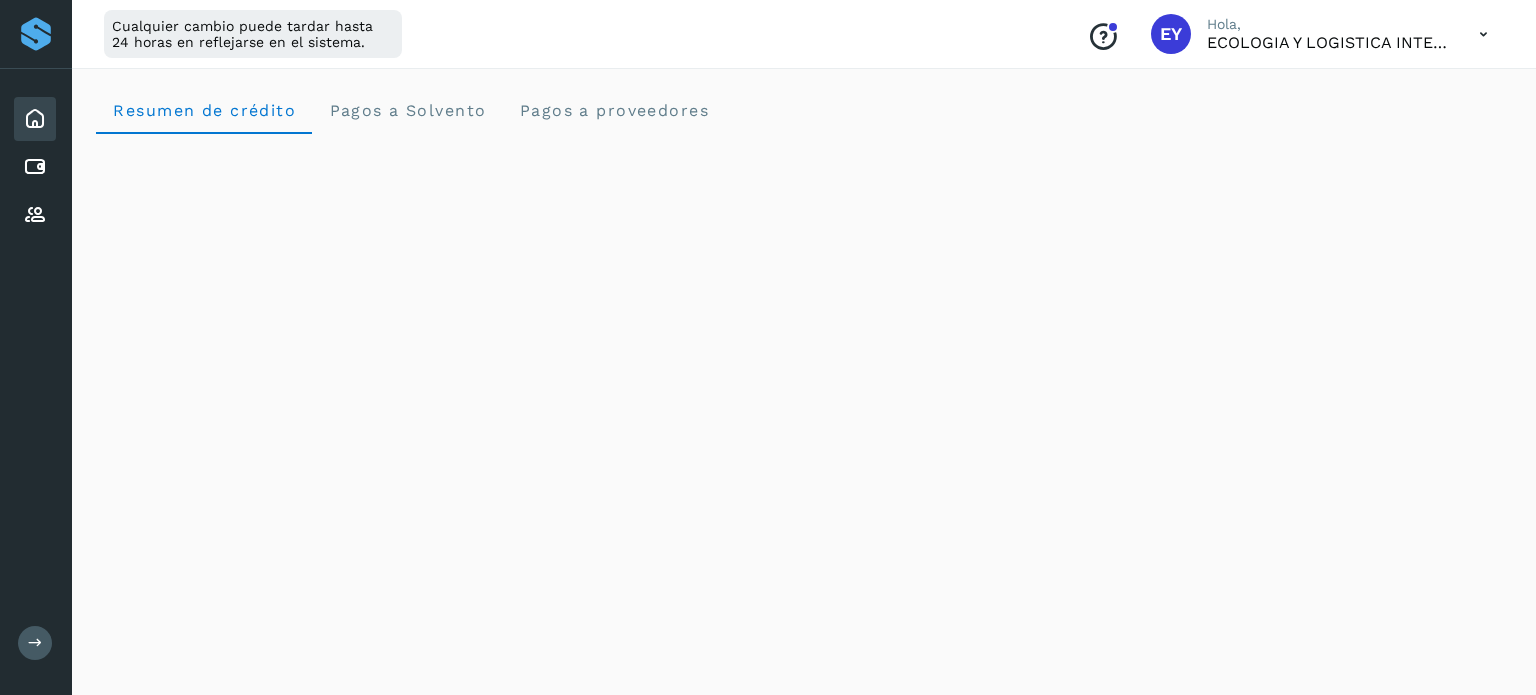 click at bounding box center [35, 119] 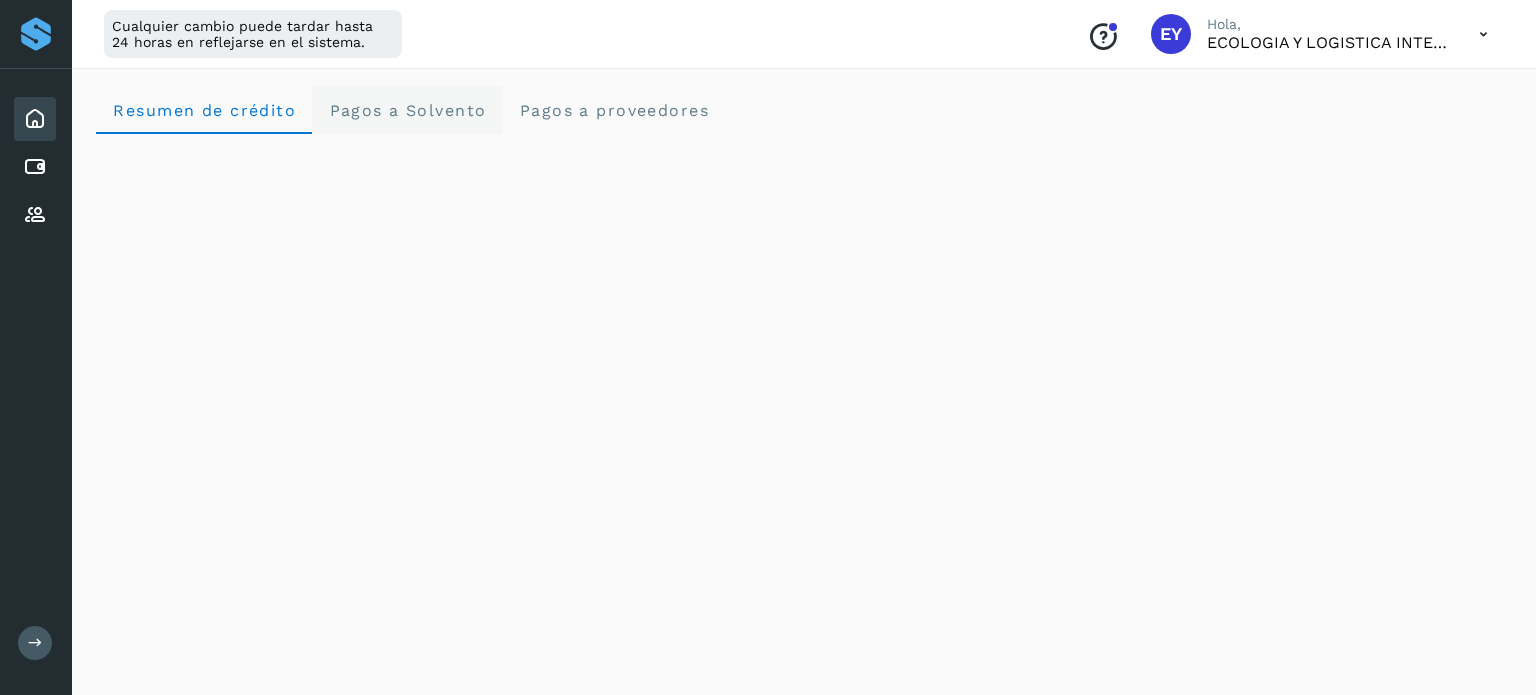 click on "Pagos a Solvento" 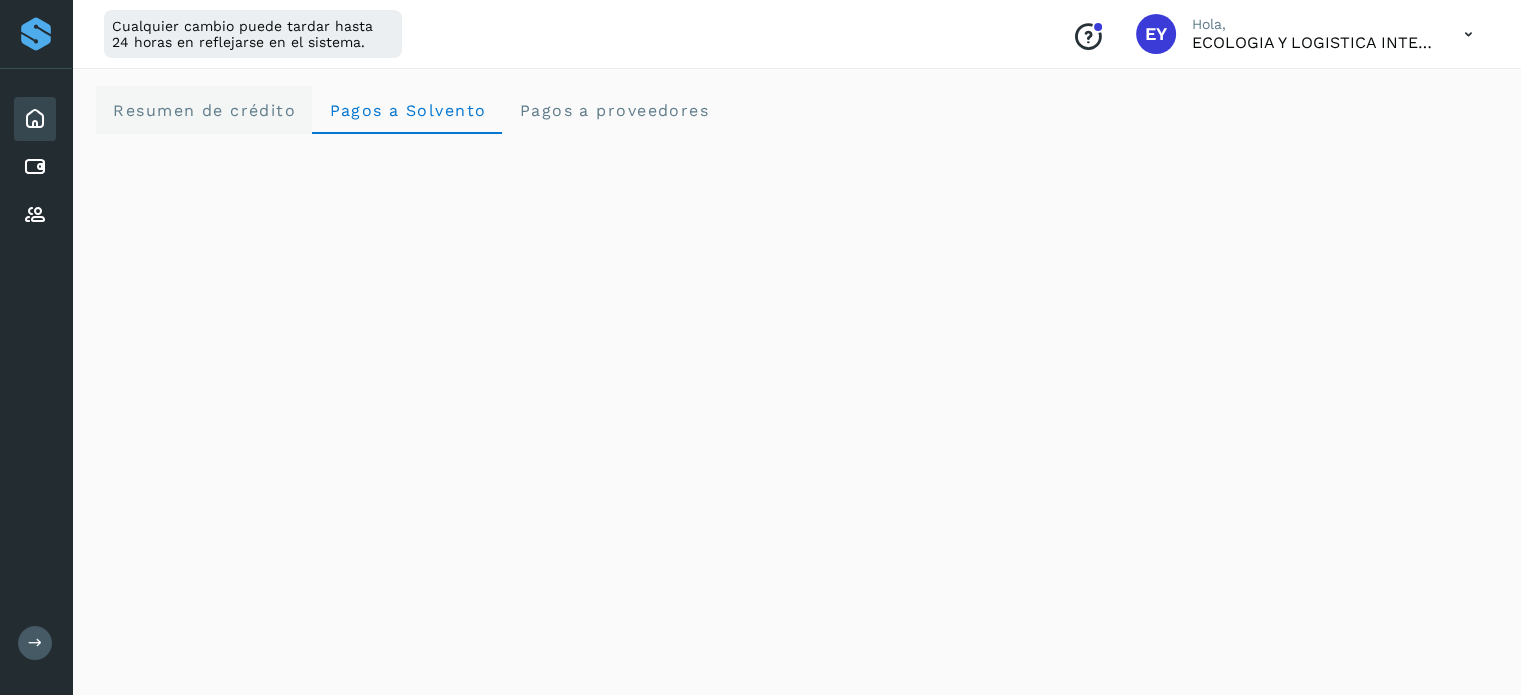 click on "Resumen de crédito" 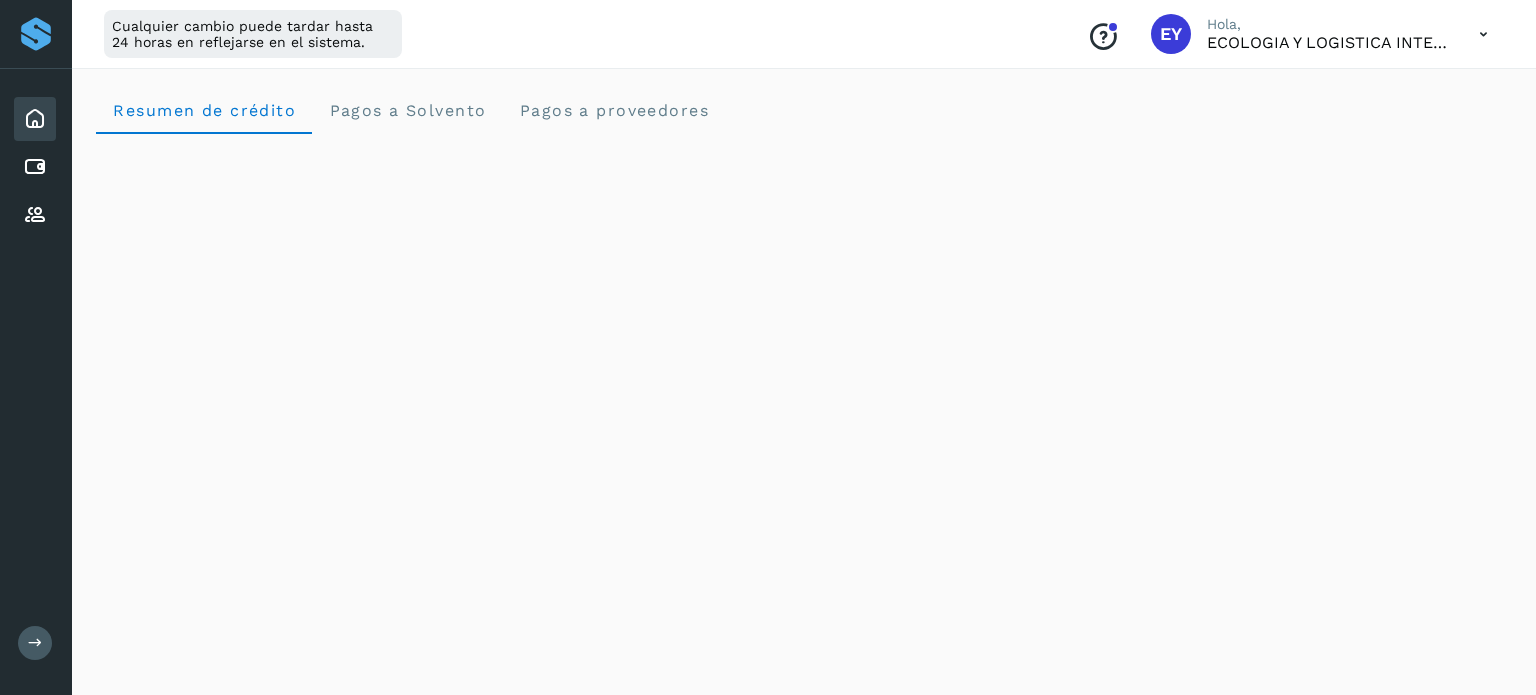 click at bounding box center [804, 334] 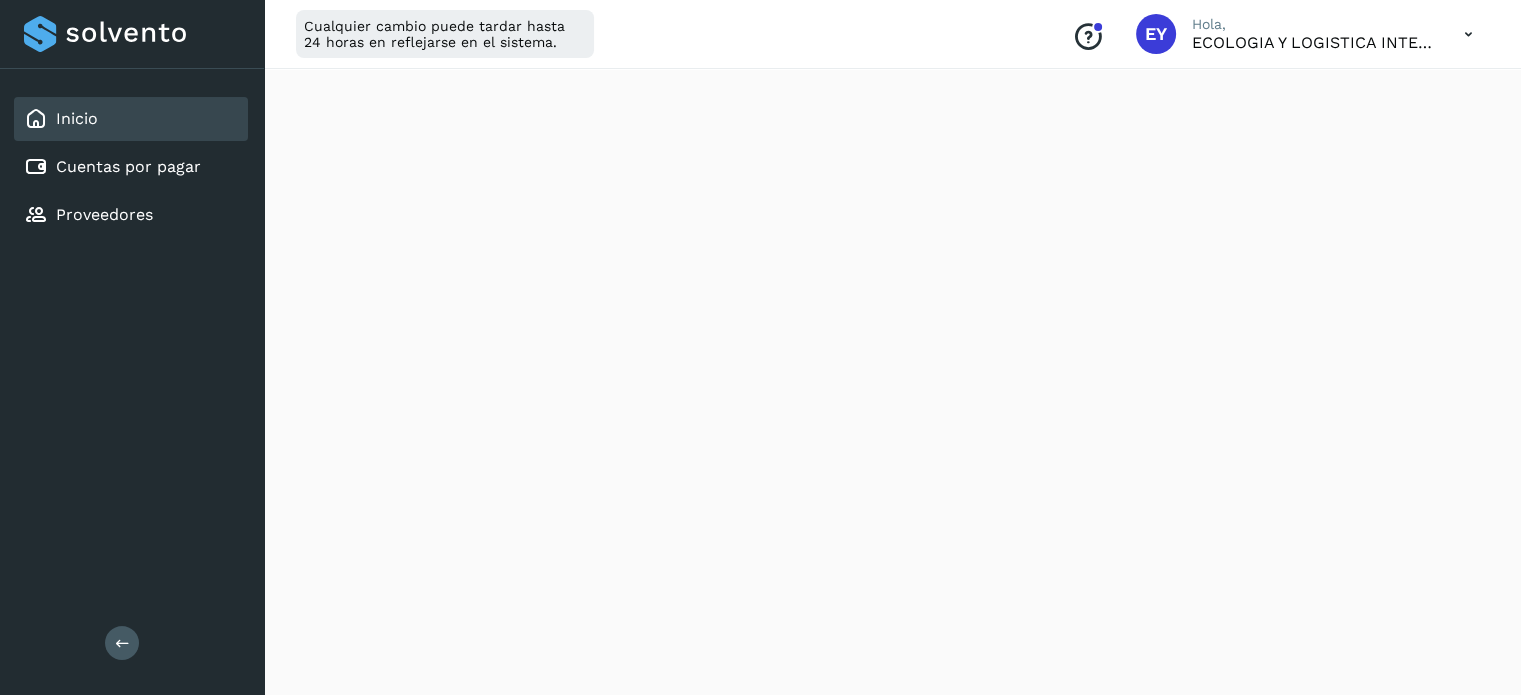 scroll, scrollTop: 0, scrollLeft: 0, axis: both 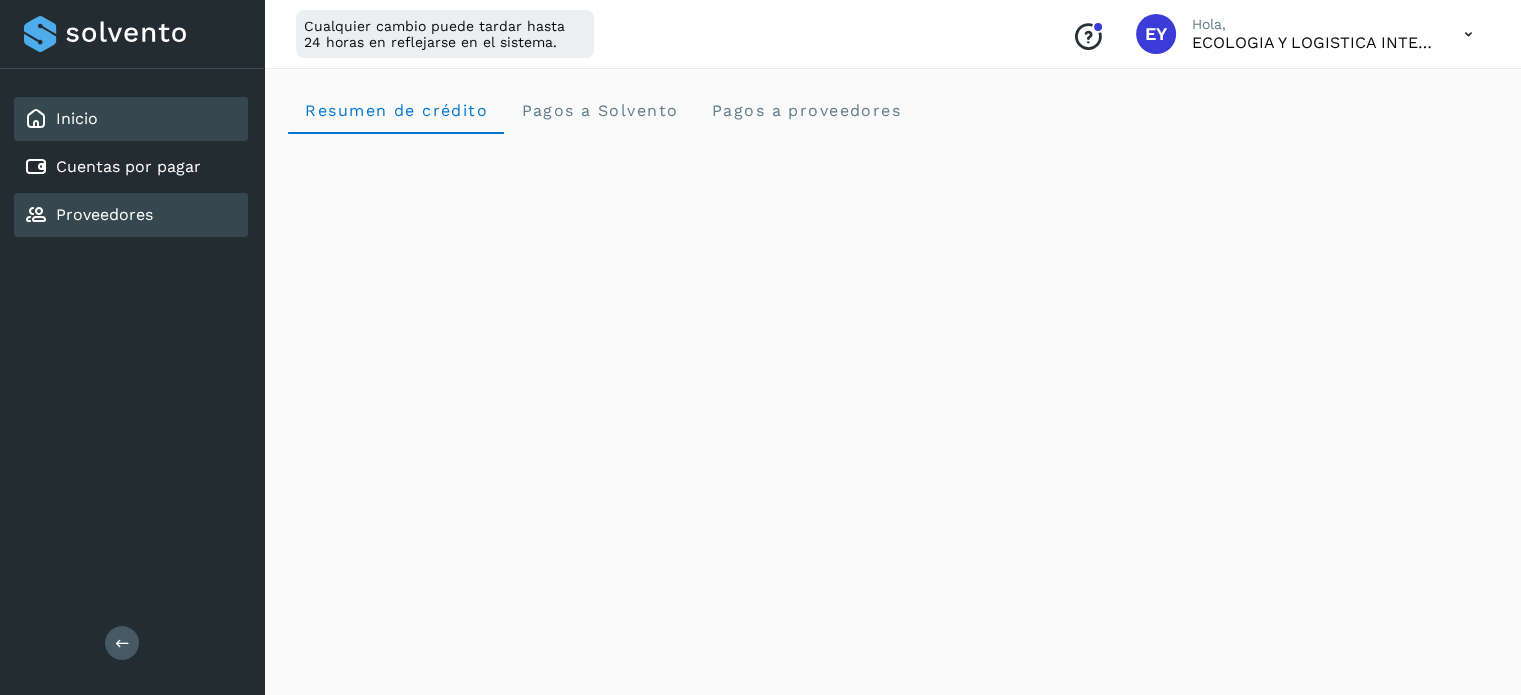 click on "Proveedores" at bounding box center (104, 214) 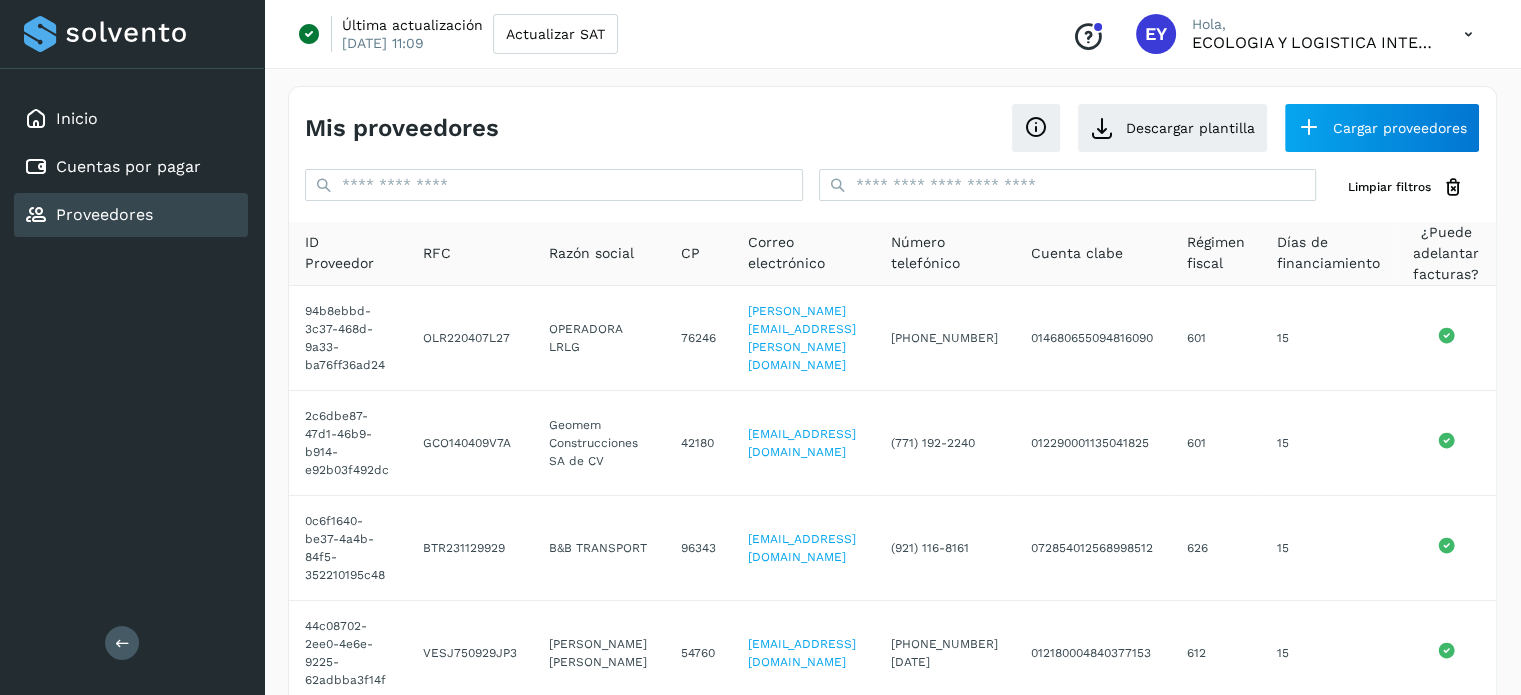 click on "Inicio Cuentas por pagar Proveedores" at bounding box center (132, 167) 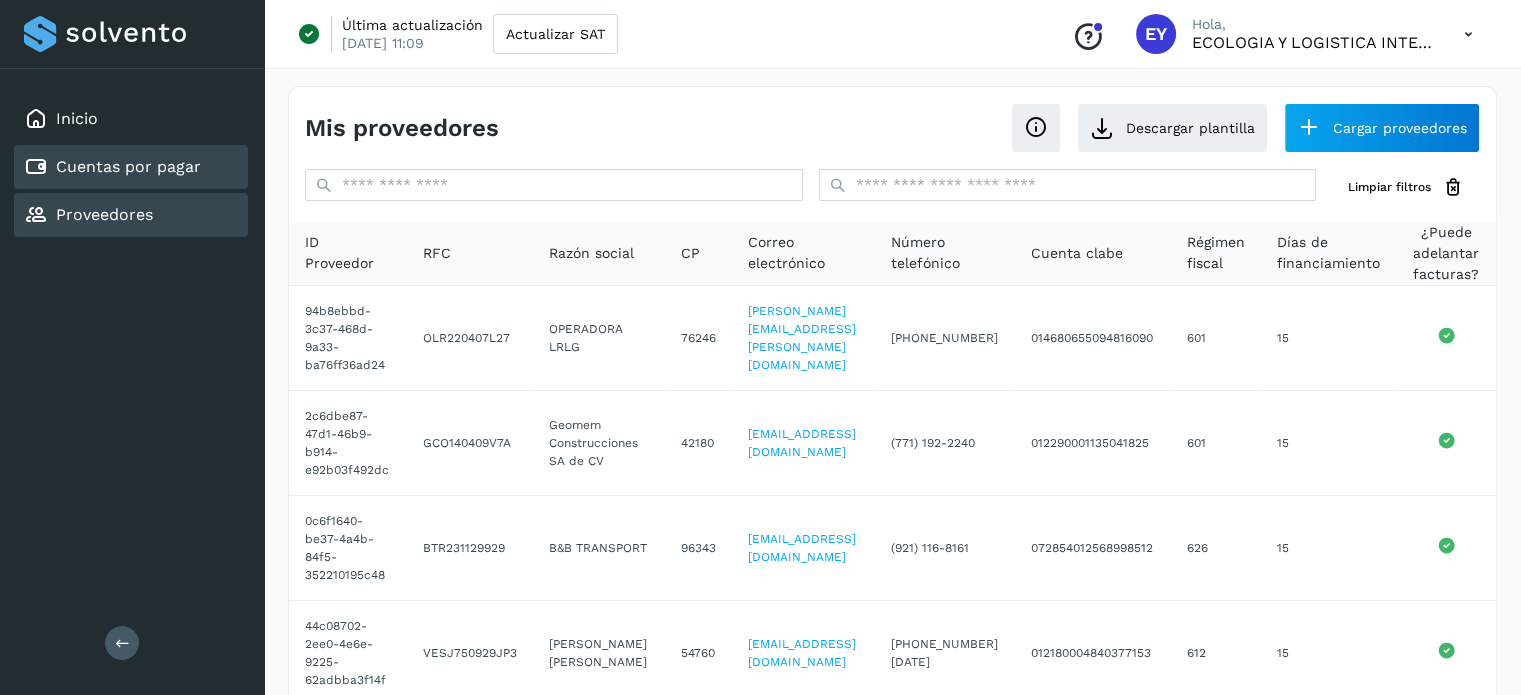click on "Cuentas por pagar" at bounding box center (128, 166) 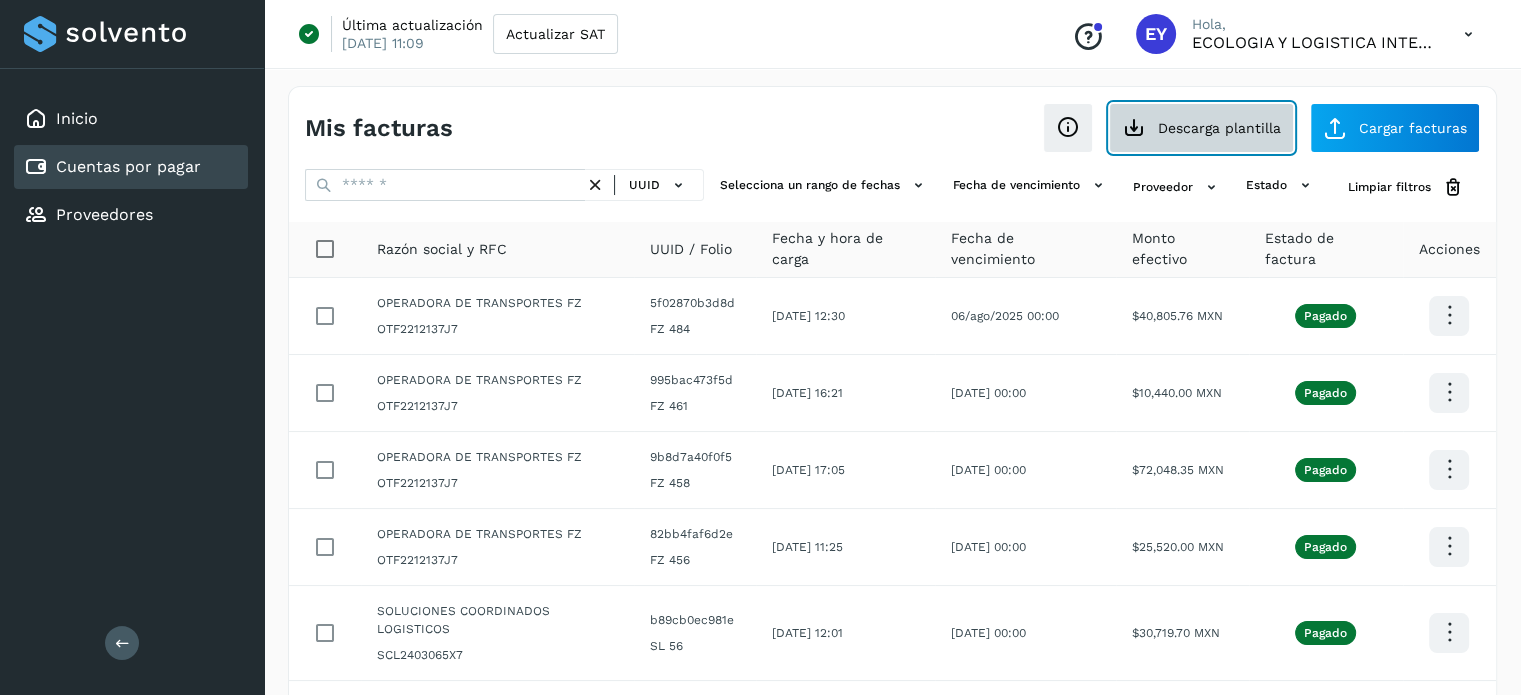 click on "Descarga plantilla" 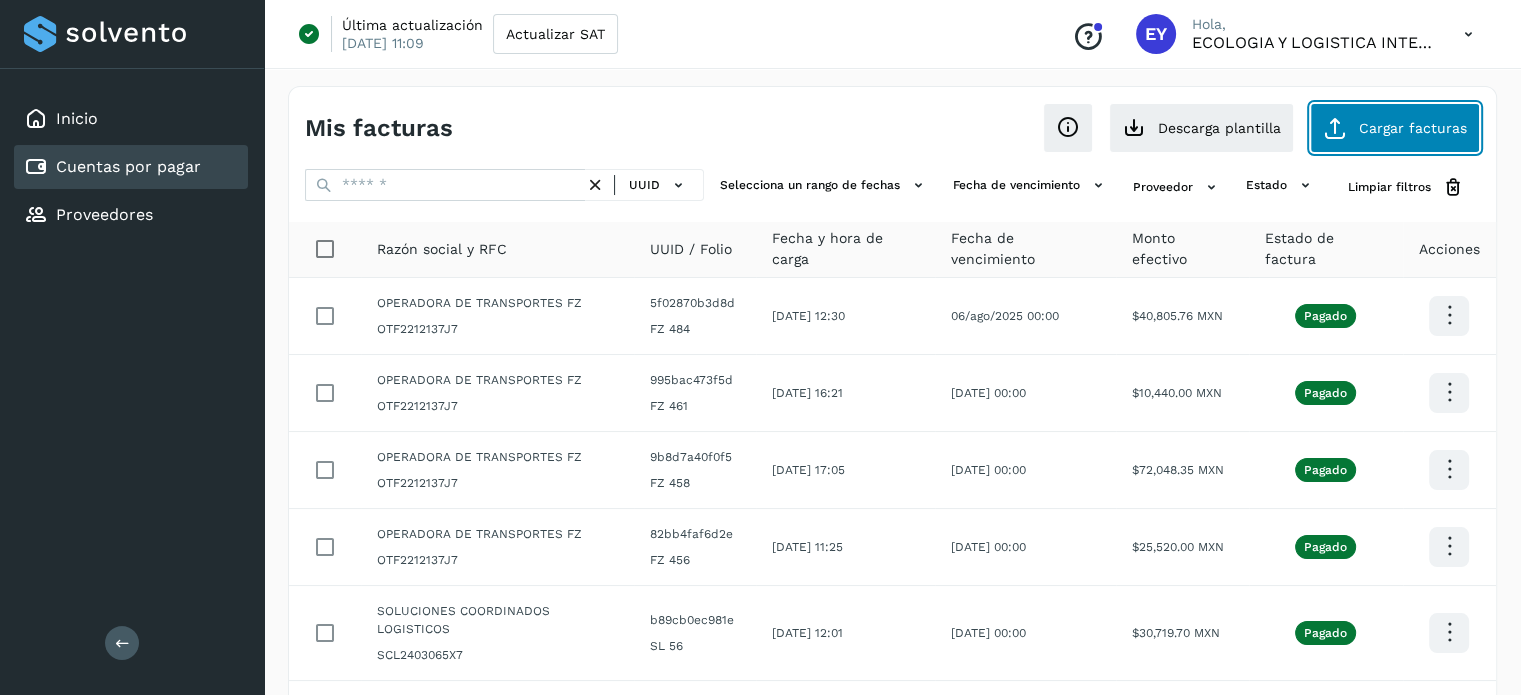 click on "Cargar facturas" 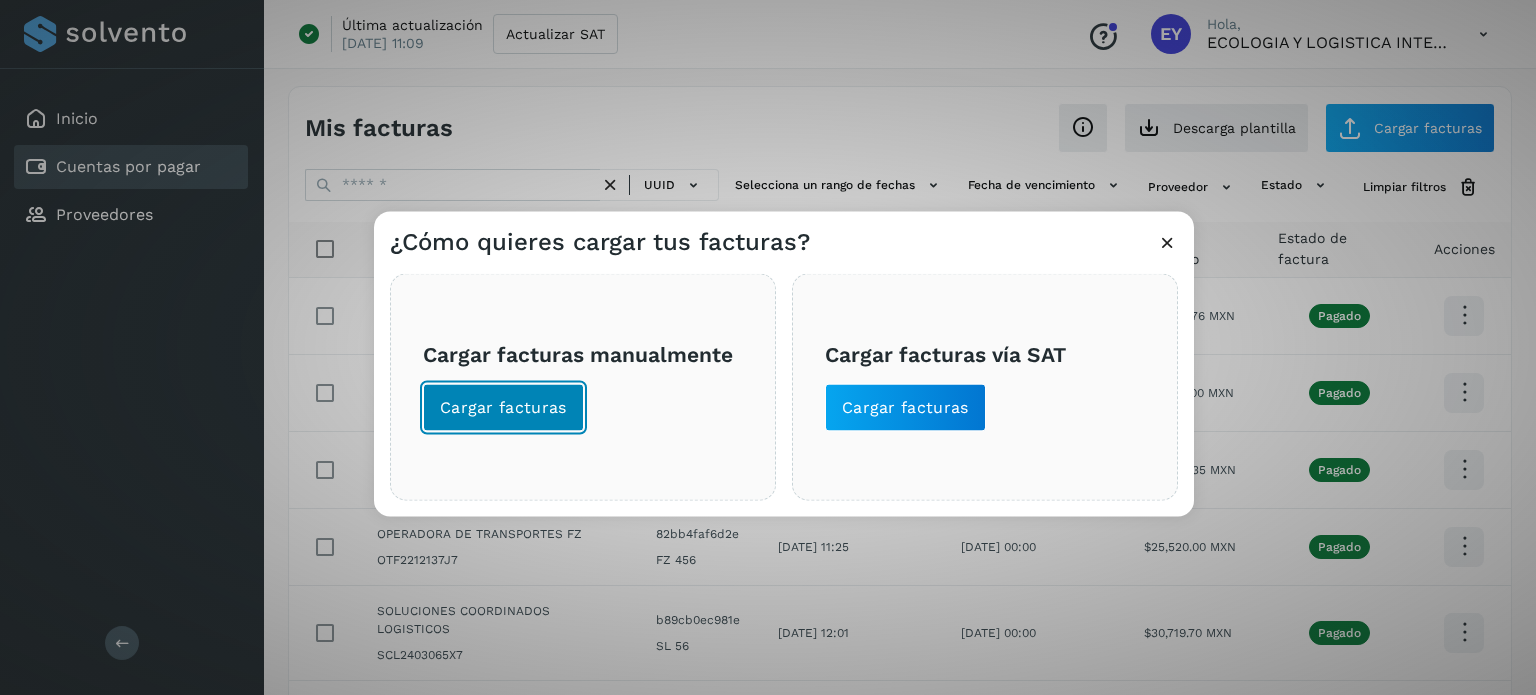 click on "Cargar facturas" 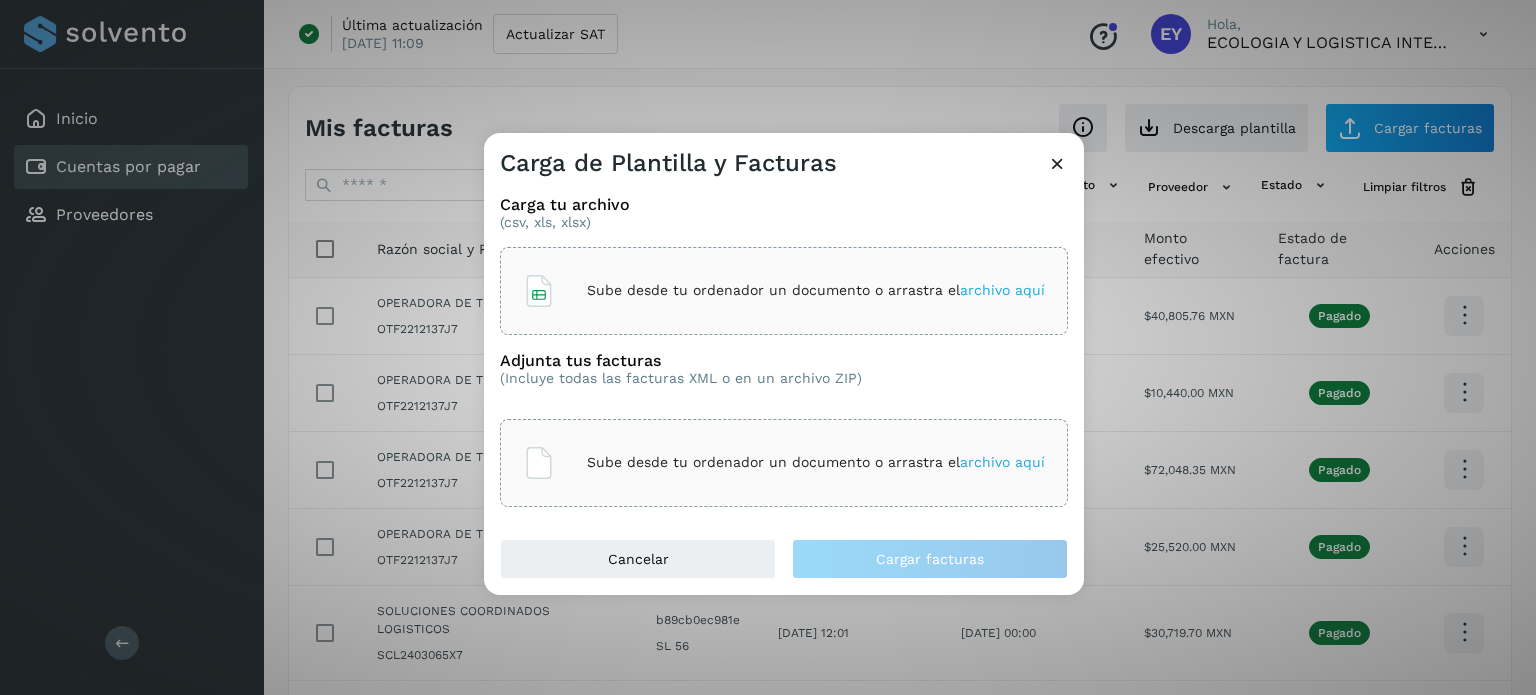 click on "Sube desde tu ordenador un documento o arrastra el  archivo aquí" at bounding box center [816, 290] 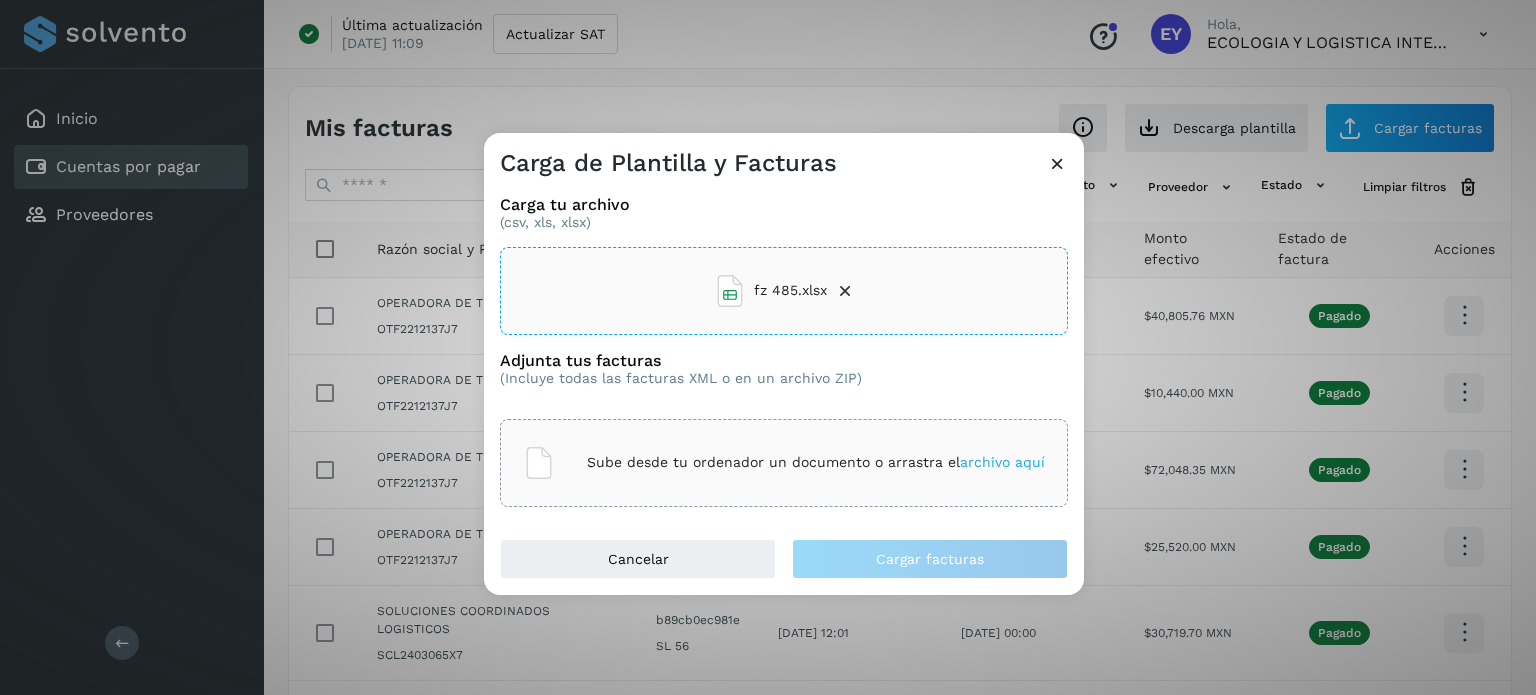click on "Sube desde tu ordenador un documento o arrastra el  archivo aquí" at bounding box center (816, 462) 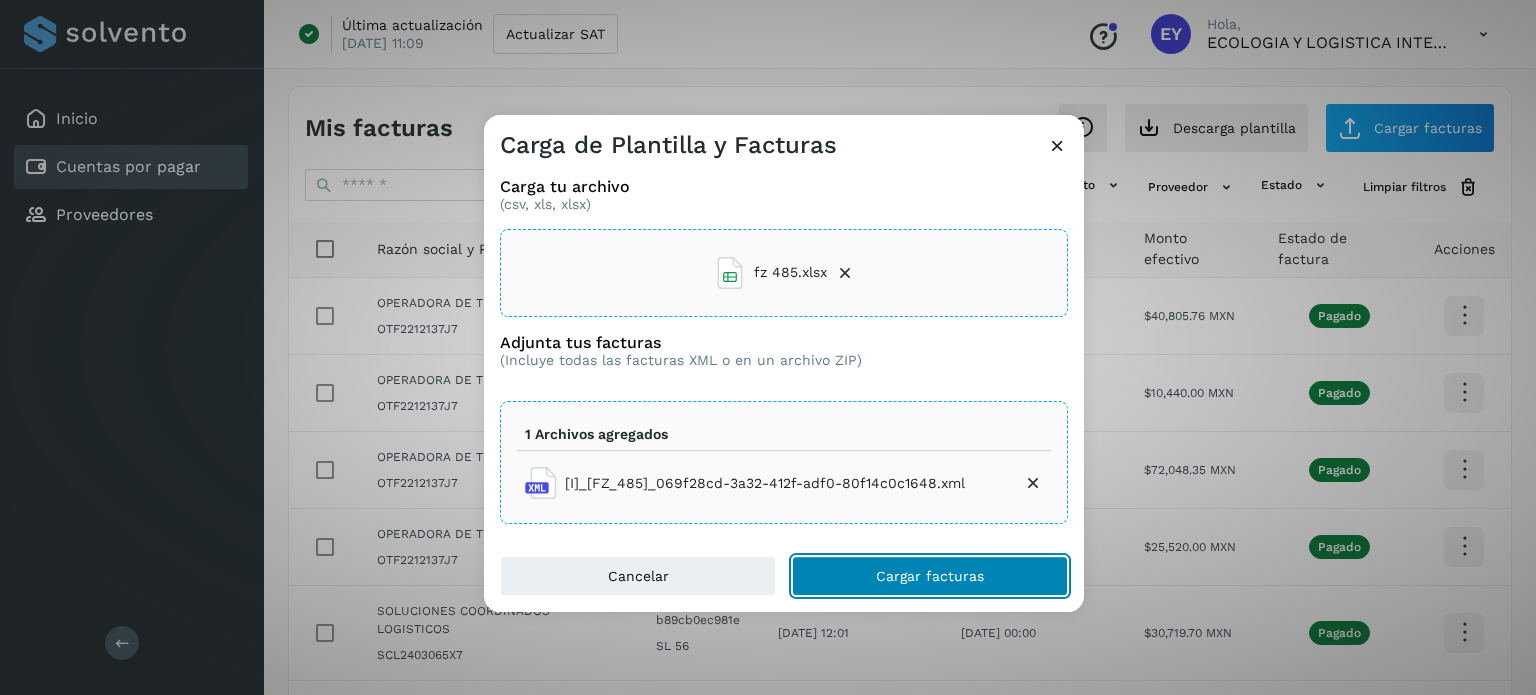 click on "Cargar facturas" 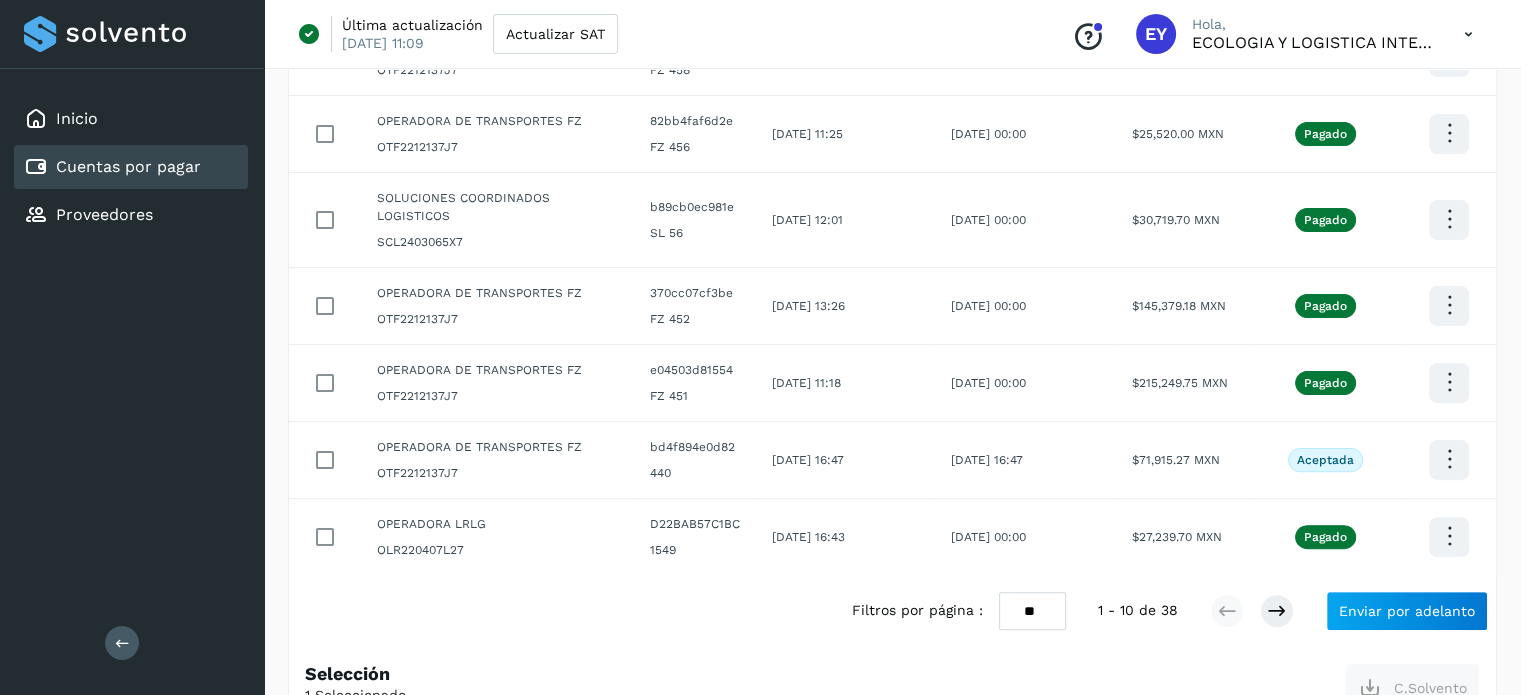 scroll, scrollTop: 545, scrollLeft: 0, axis: vertical 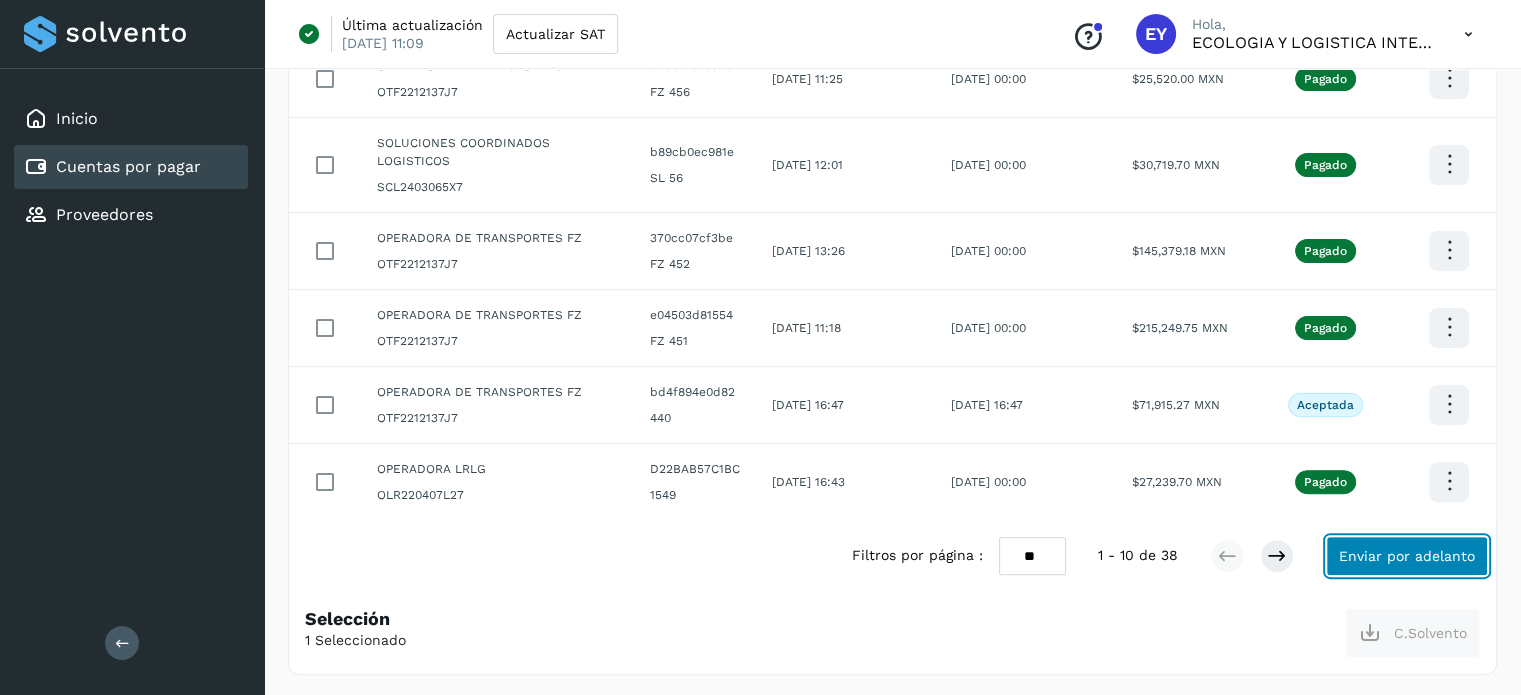 click on "Enviar por adelanto" 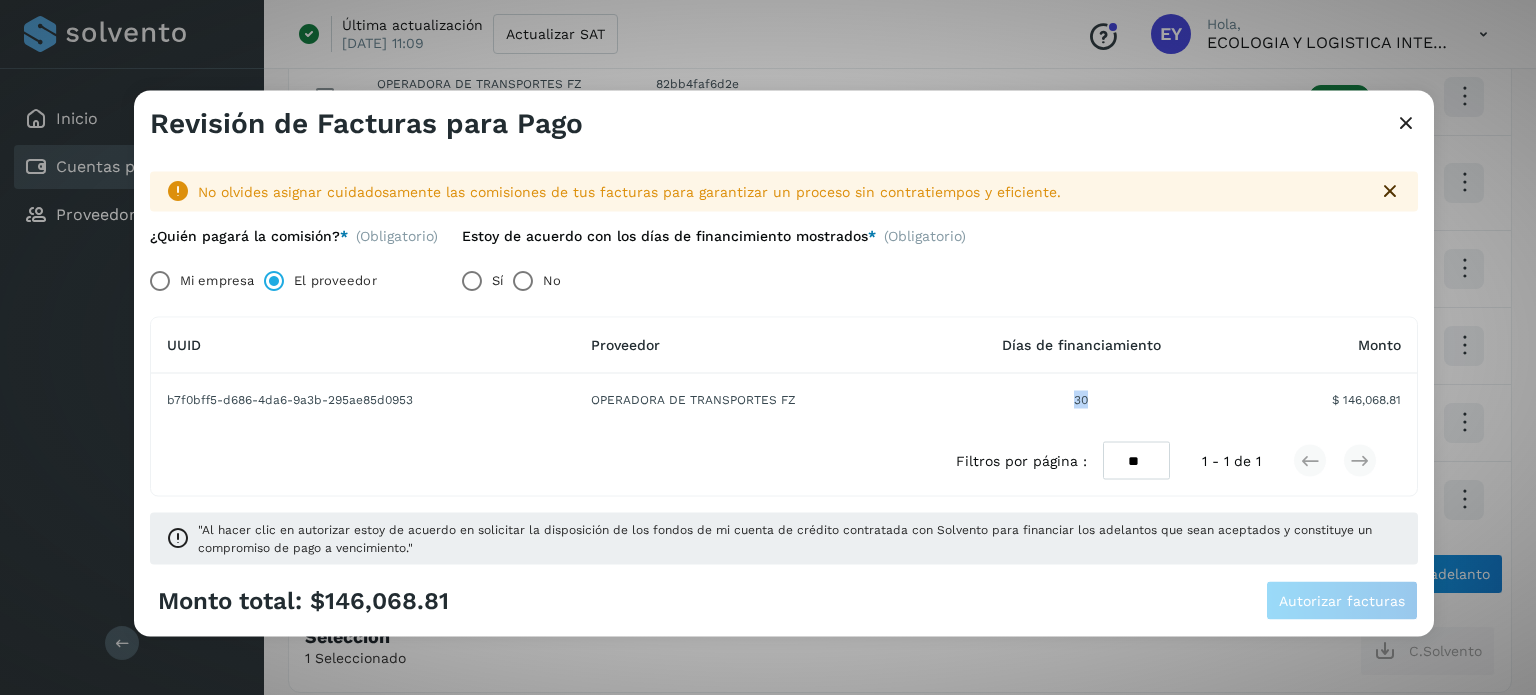 drag, startPoint x: 1042, startPoint y: 397, endPoint x: 1117, endPoint y: 407, distance: 75.66373 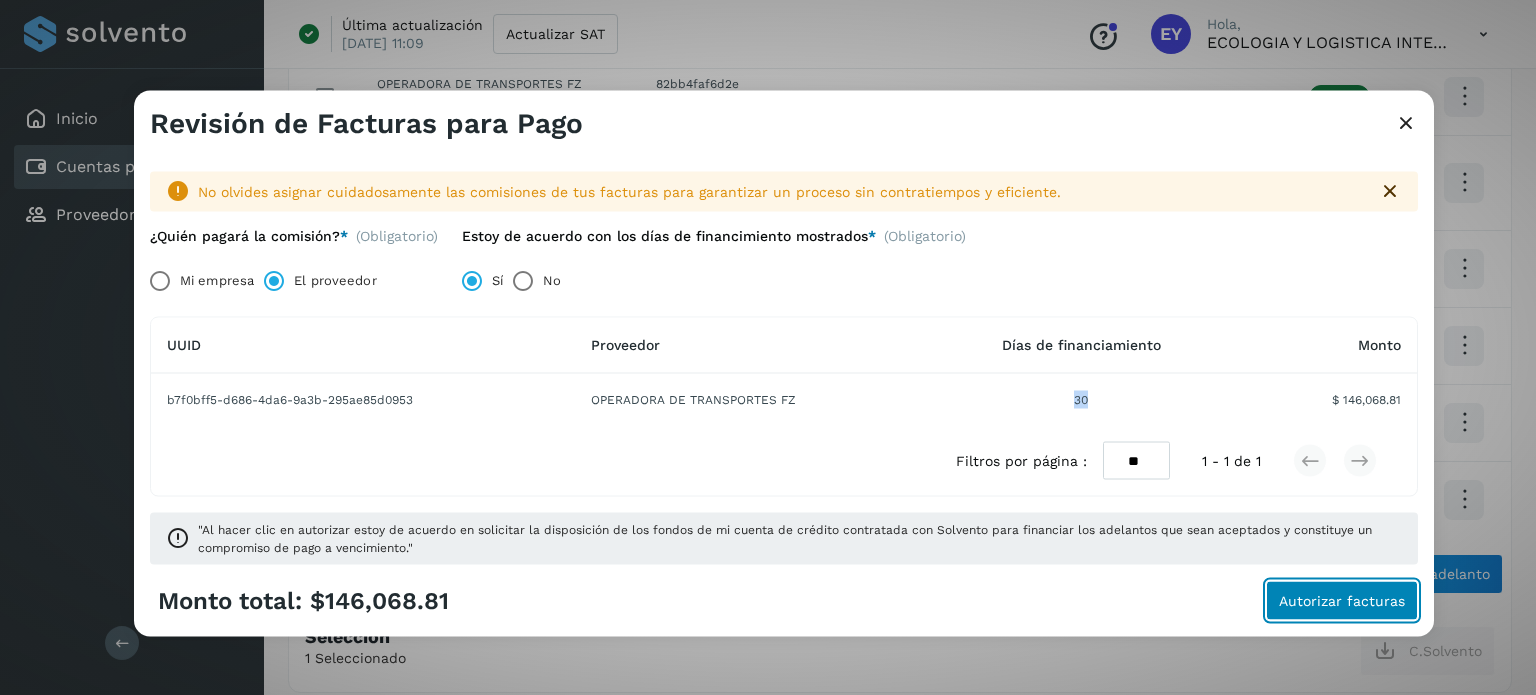 click on "Autorizar facturas" 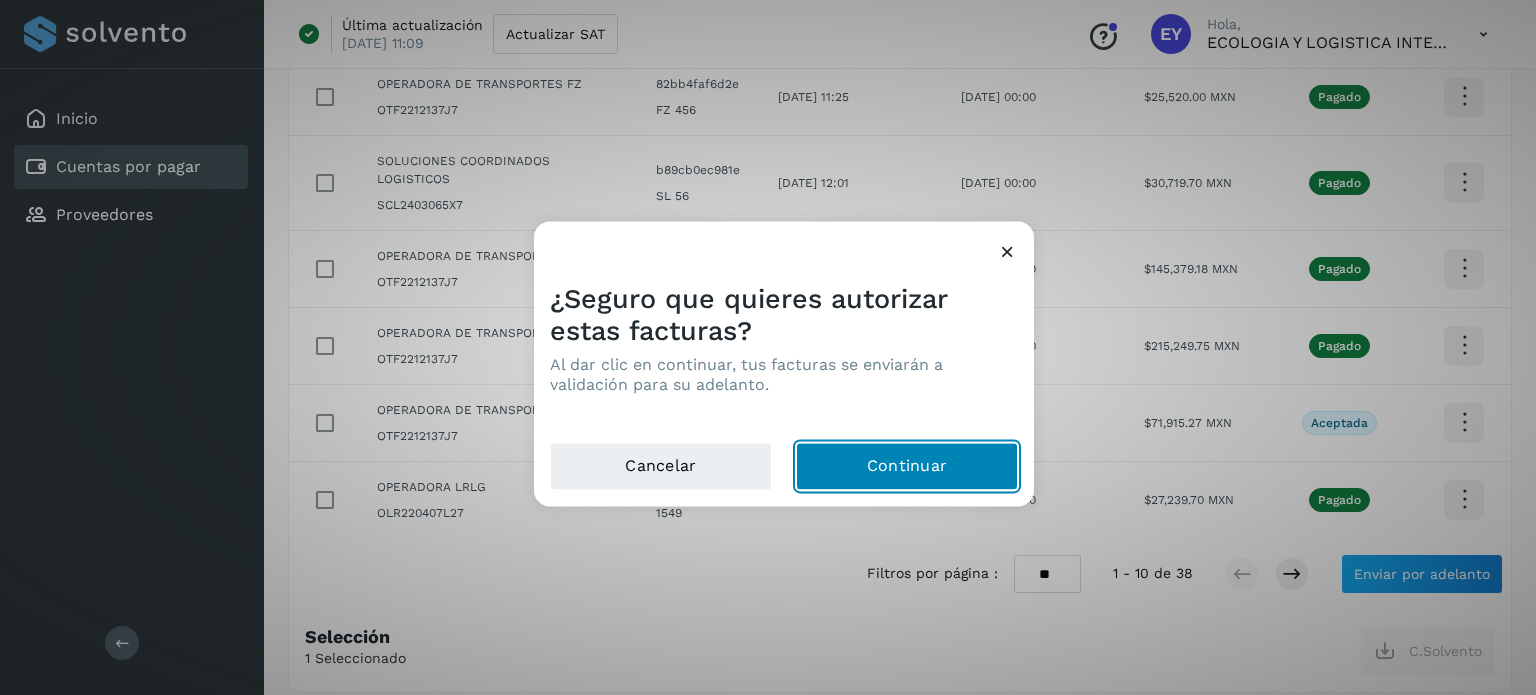 click on "Continuar" 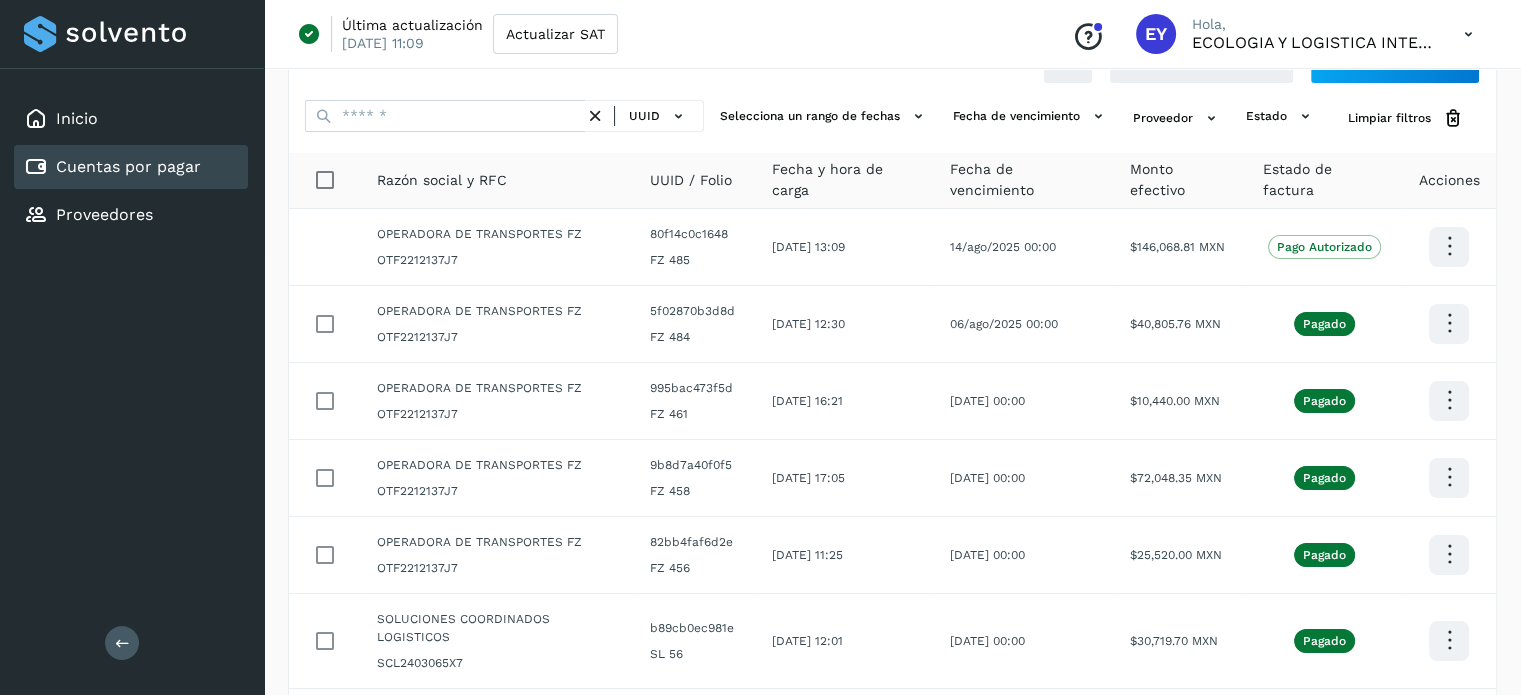 scroll, scrollTop: 0, scrollLeft: 0, axis: both 